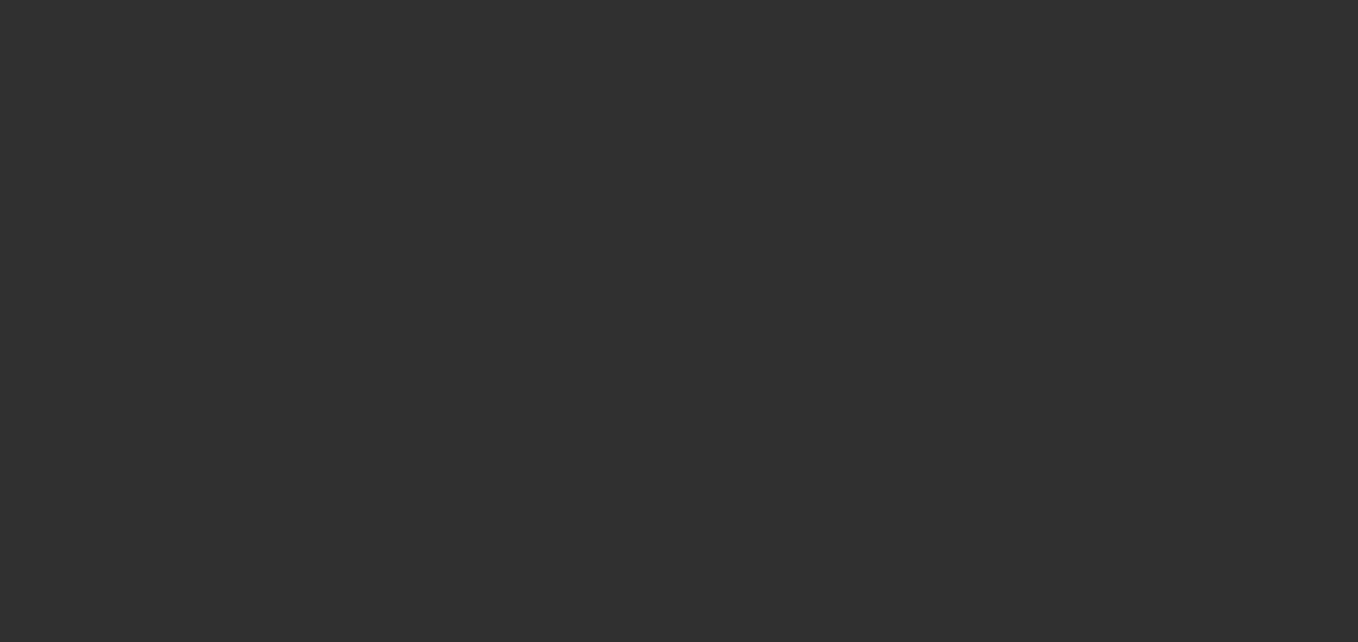 scroll, scrollTop: 0, scrollLeft: 0, axis: both 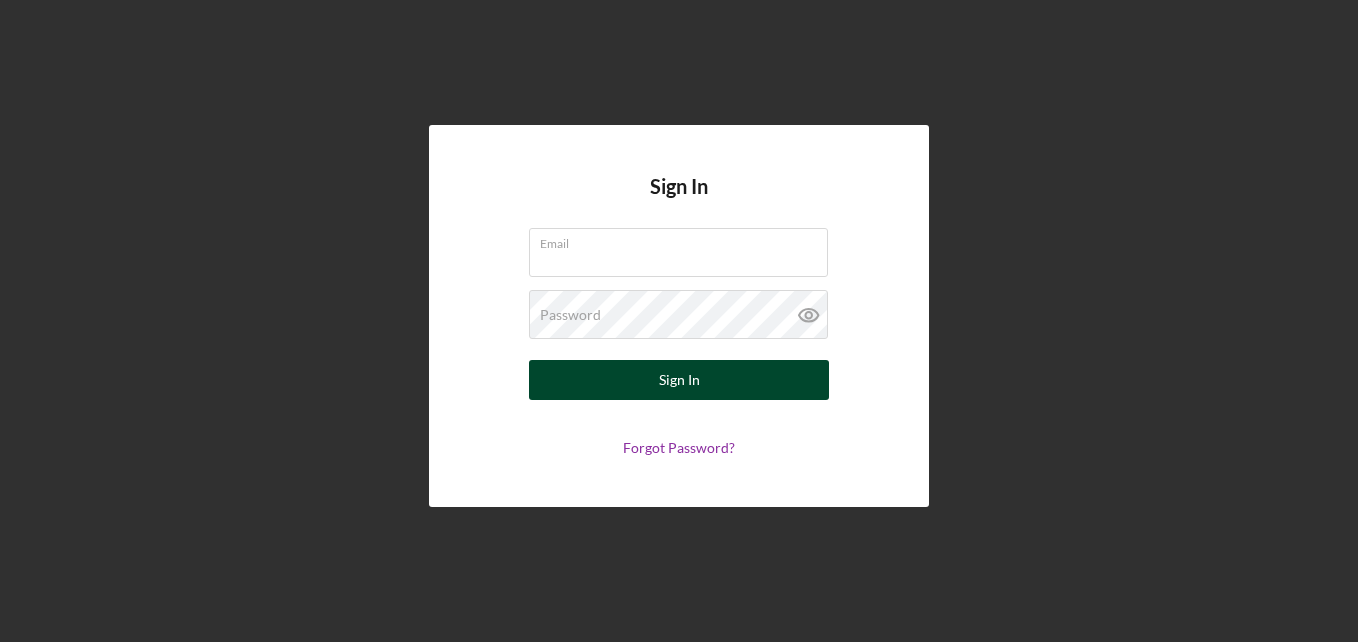 type on "admininfo@example.com" 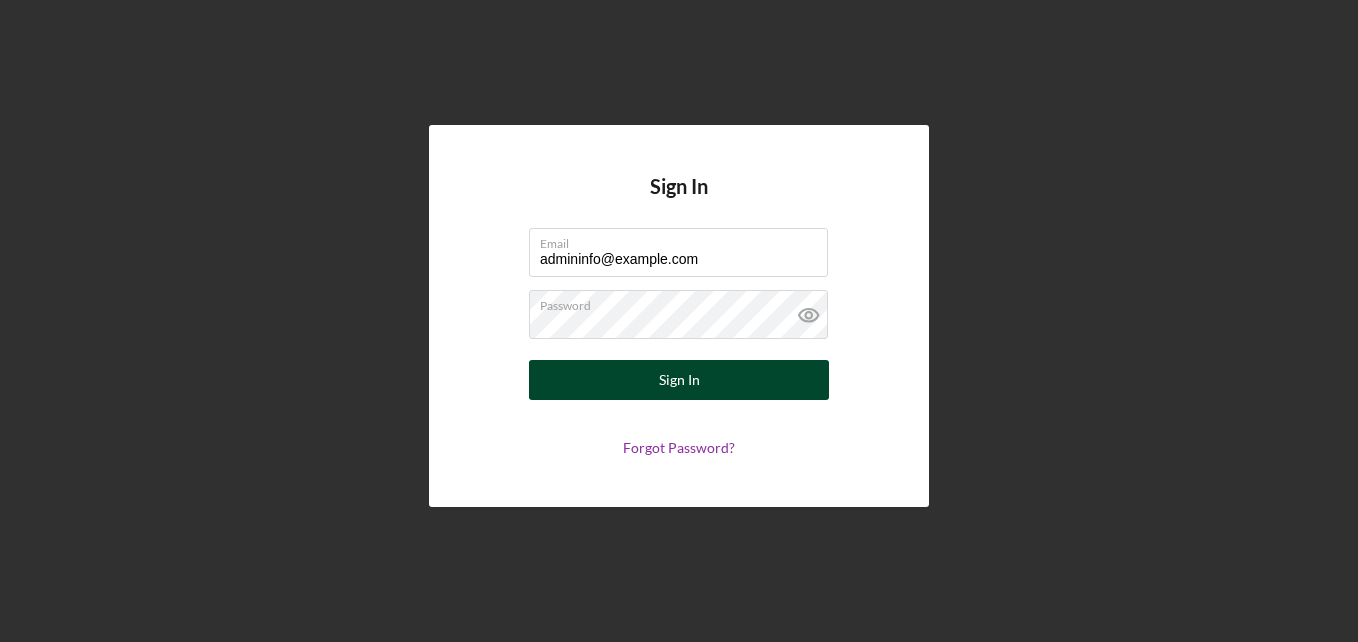 click on "Sign In" at bounding box center [679, 380] 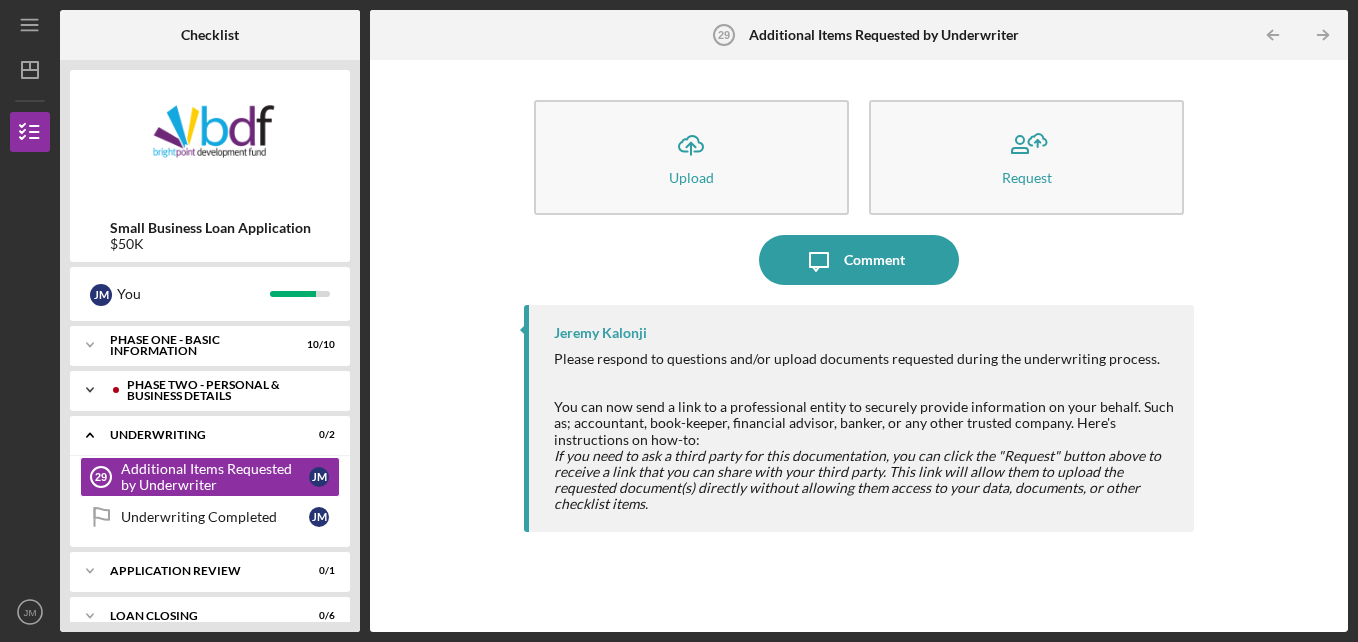 click on "PHASE TWO - PERSONAL & BUSINESS DETAILS" at bounding box center [226, 390] 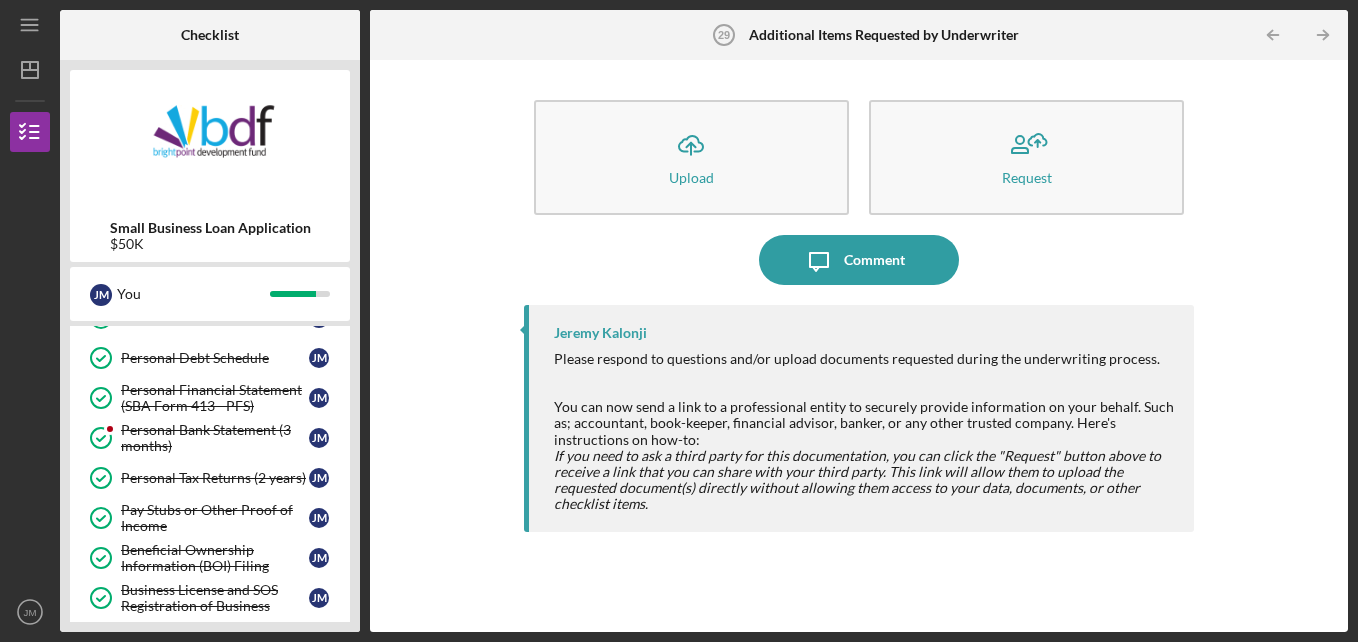 scroll, scrollTop: 155, scrollLeft: 0, axis: vertical 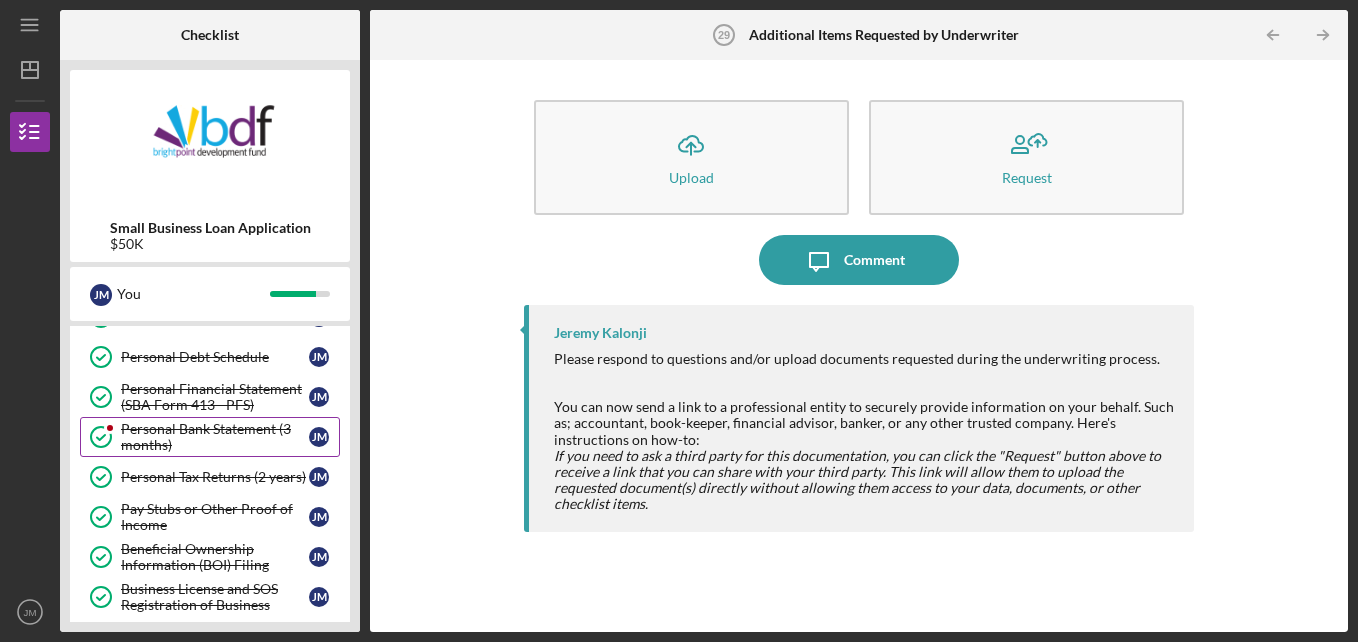 click on "Personal Bank Statement (3 months)" at bounding box center [215, 437] 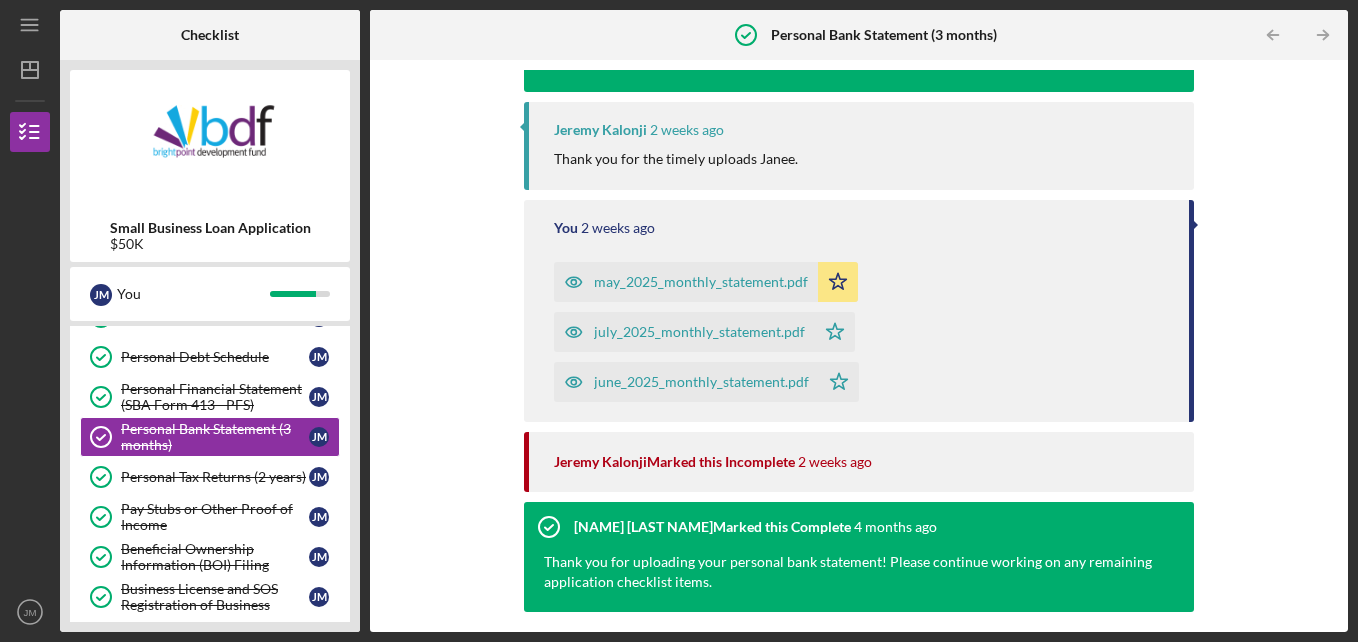 scroll, scrollTop: 324, scrollLeft: 0, axis: vertical 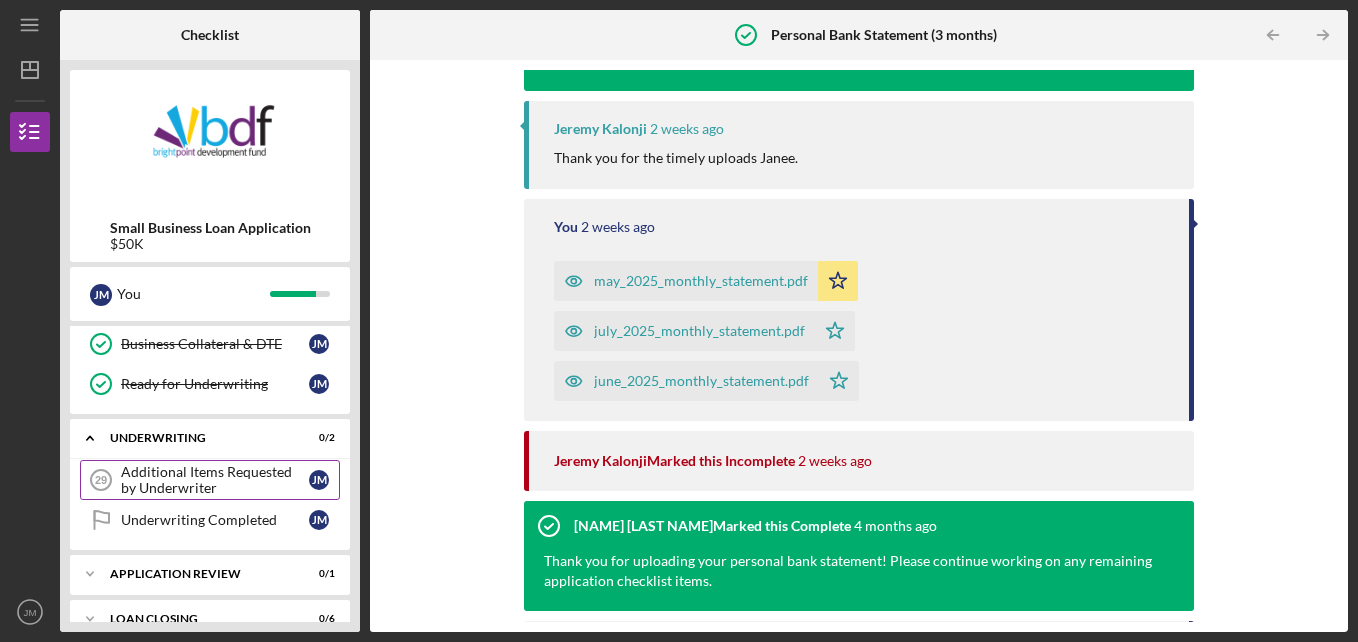 click on "Additional Items Requested by Underwriter" at bounding box center (215, 480) 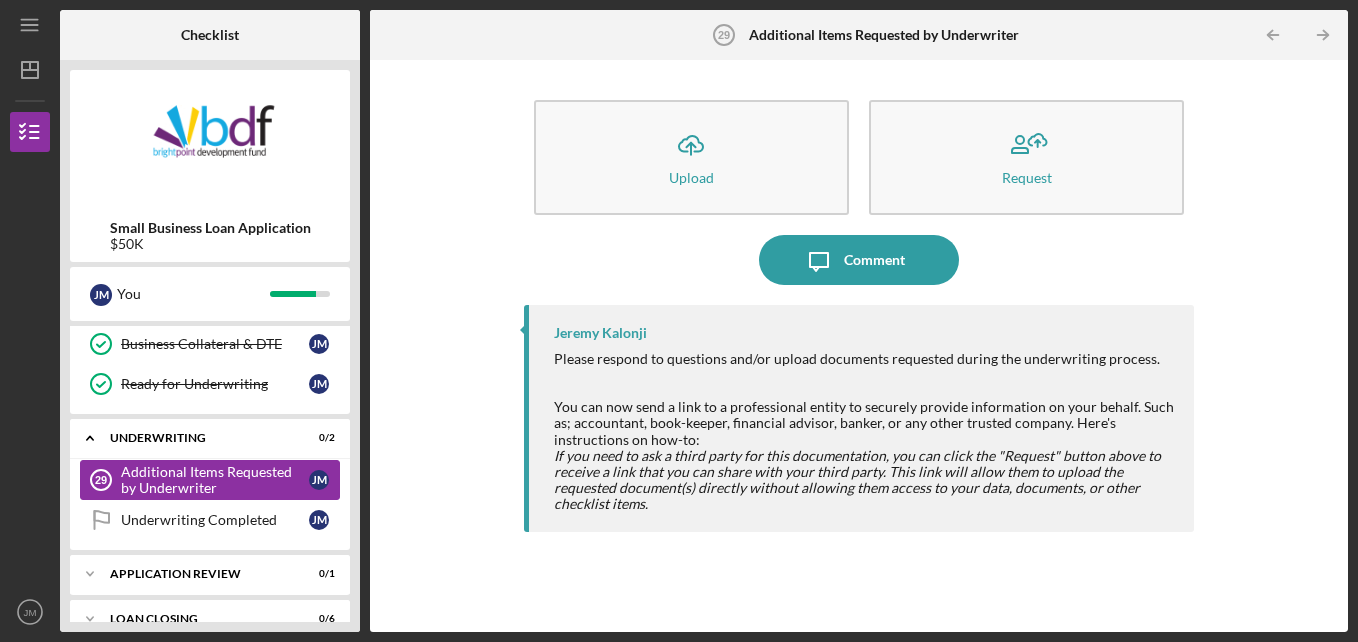 scroll, scrollTop: 0, scrollLeft: 0, axis: both 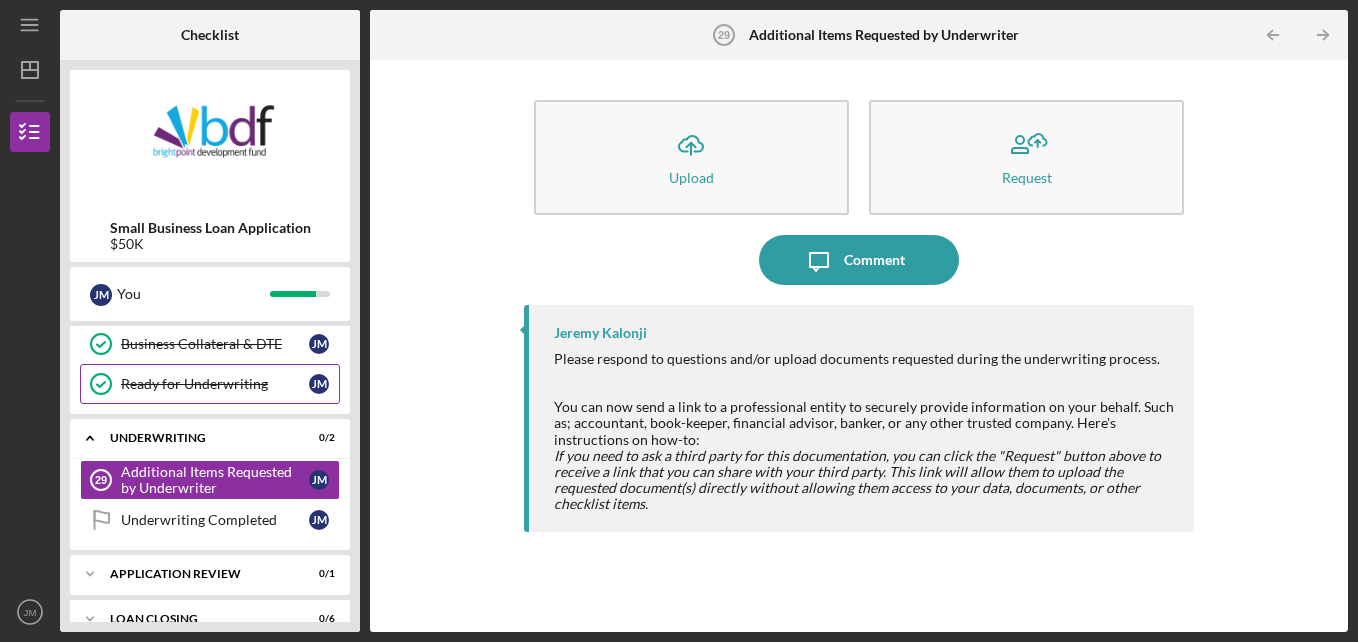 click on "Ready for Underwriting" at bounding box center (215, 384) 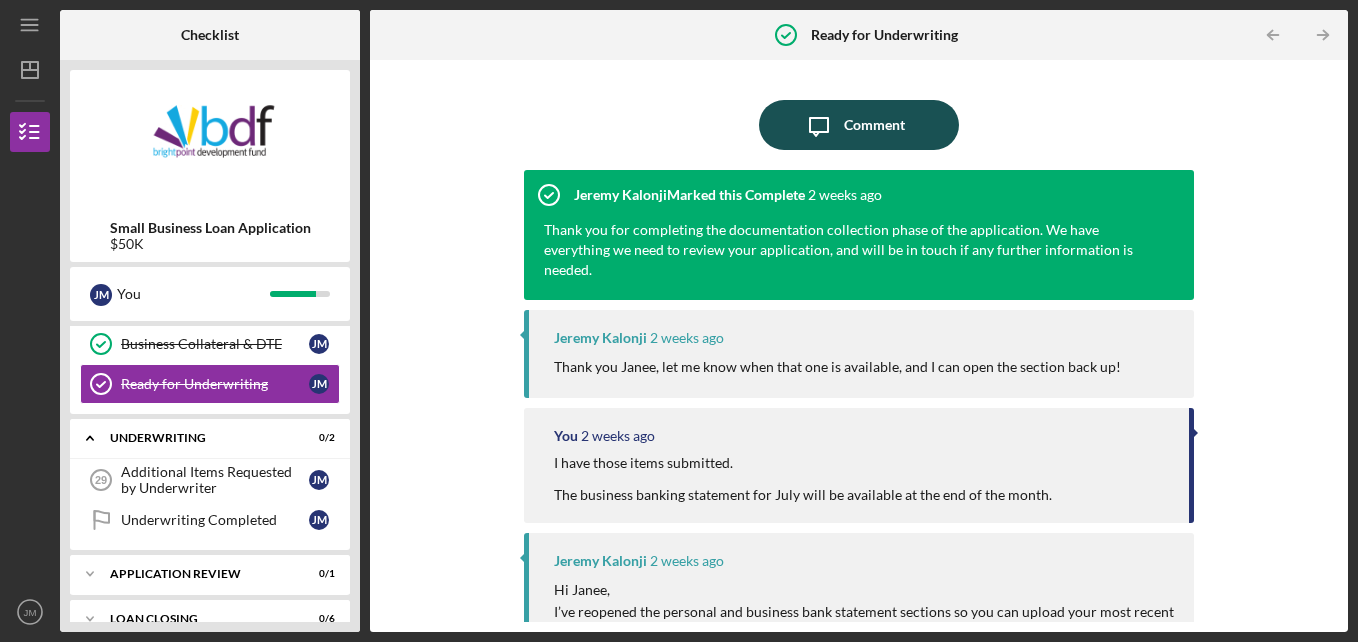 click on "Icon/Message" 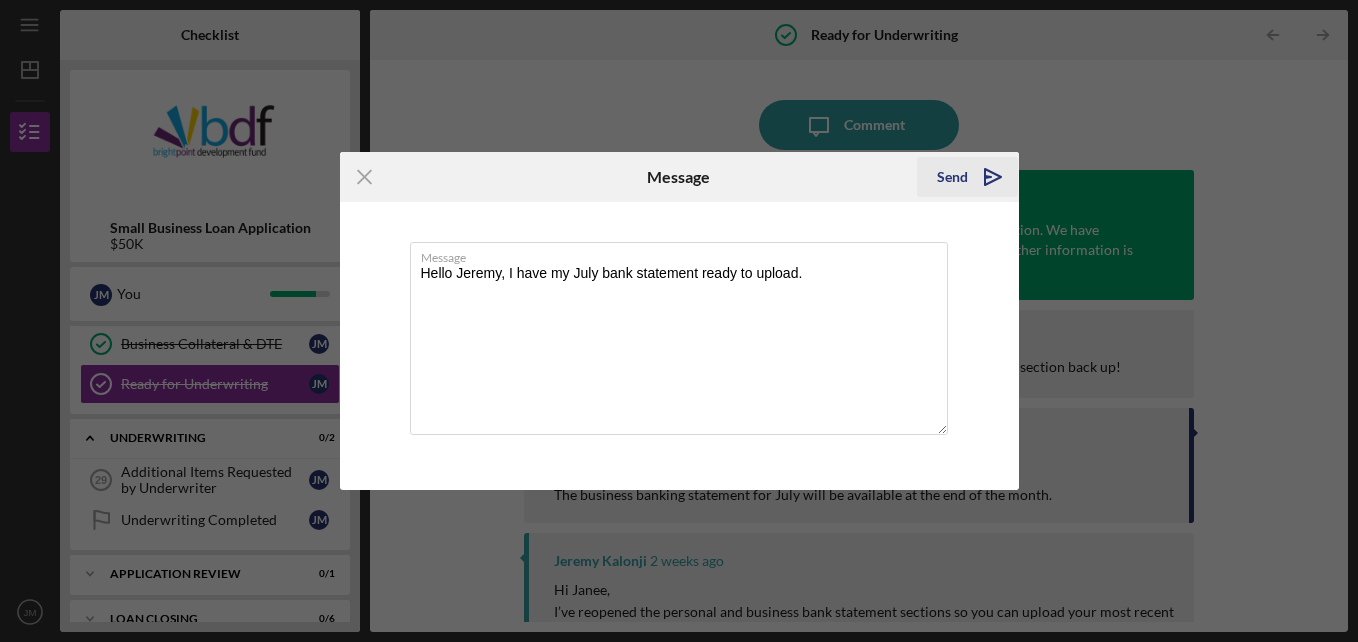 type on "Hello Jeremy, I have my July bank statement ready to upload." 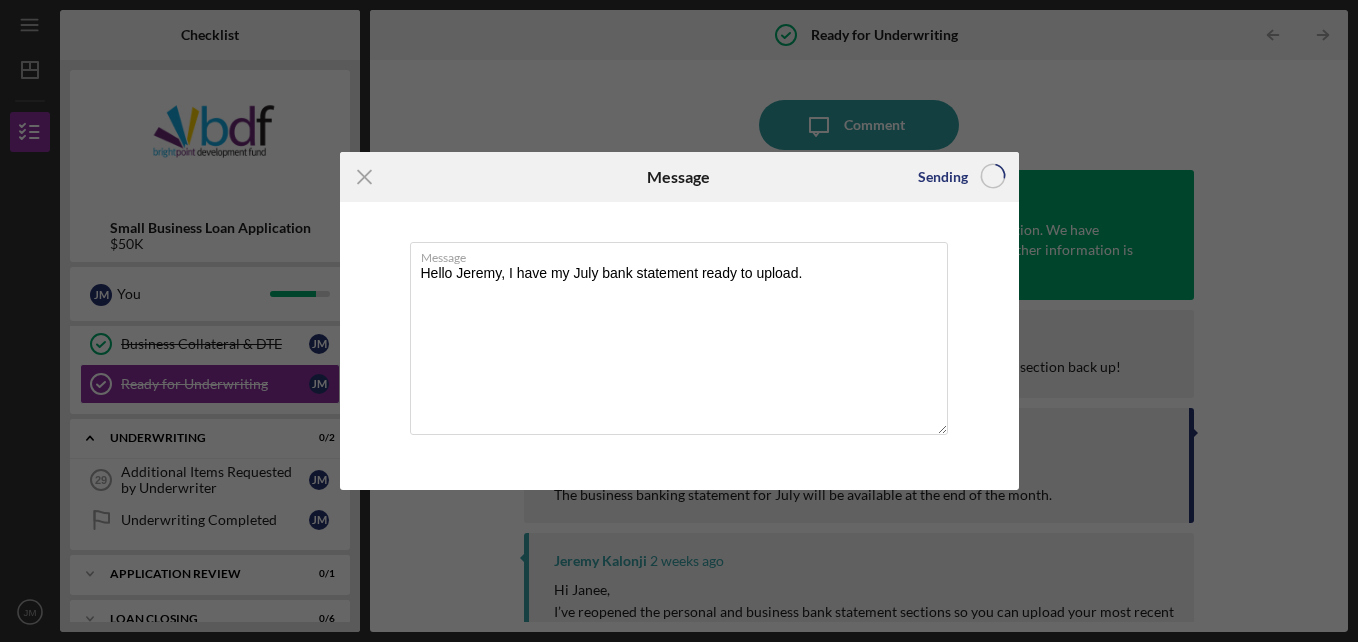 type 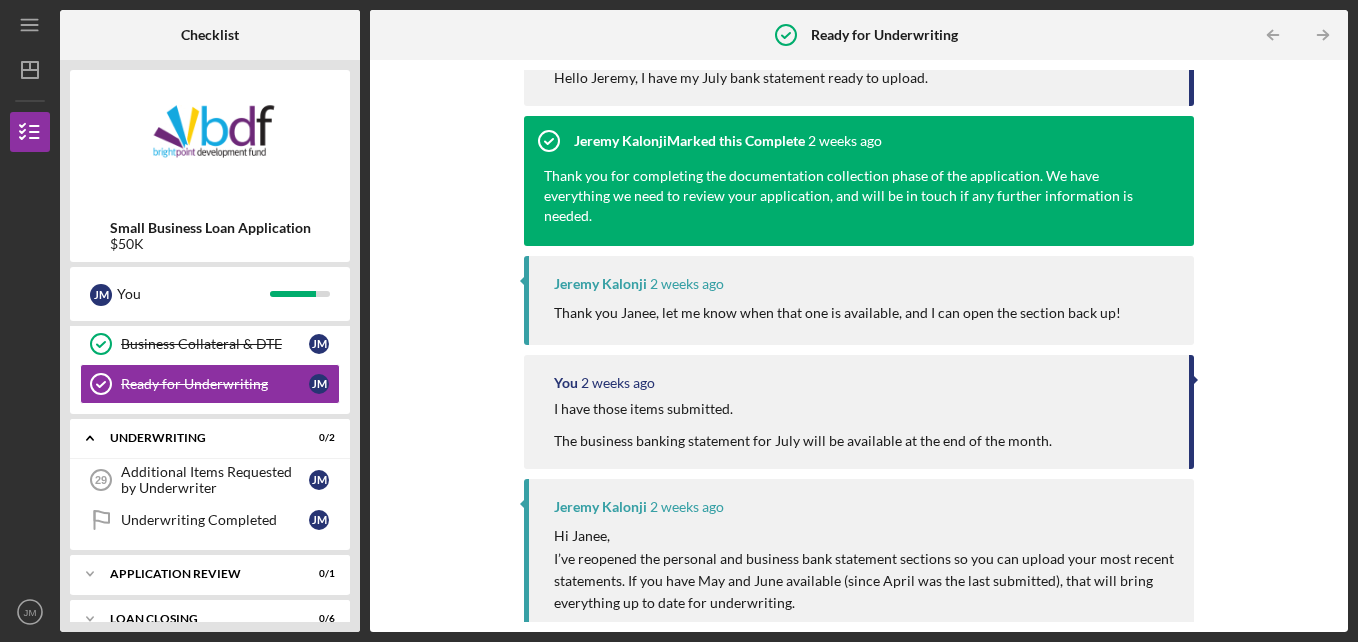 scroll, scrollTop: 0, scrollLeft: 0, axis: both 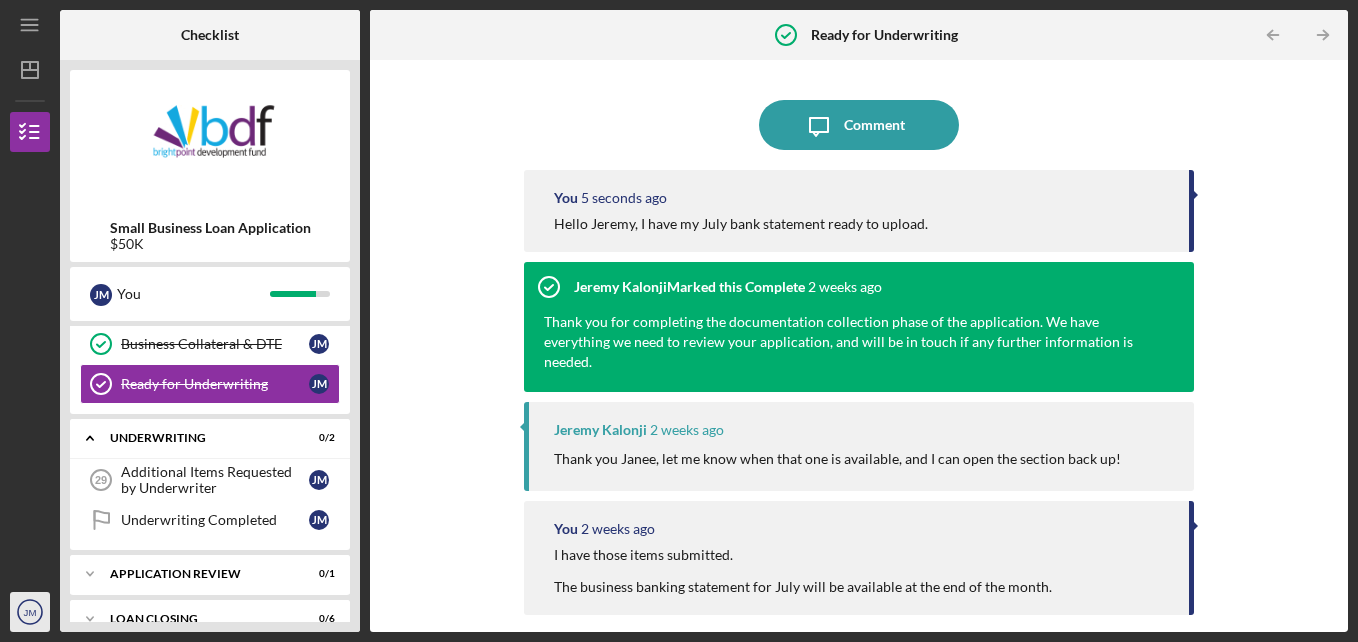 click on "JM" 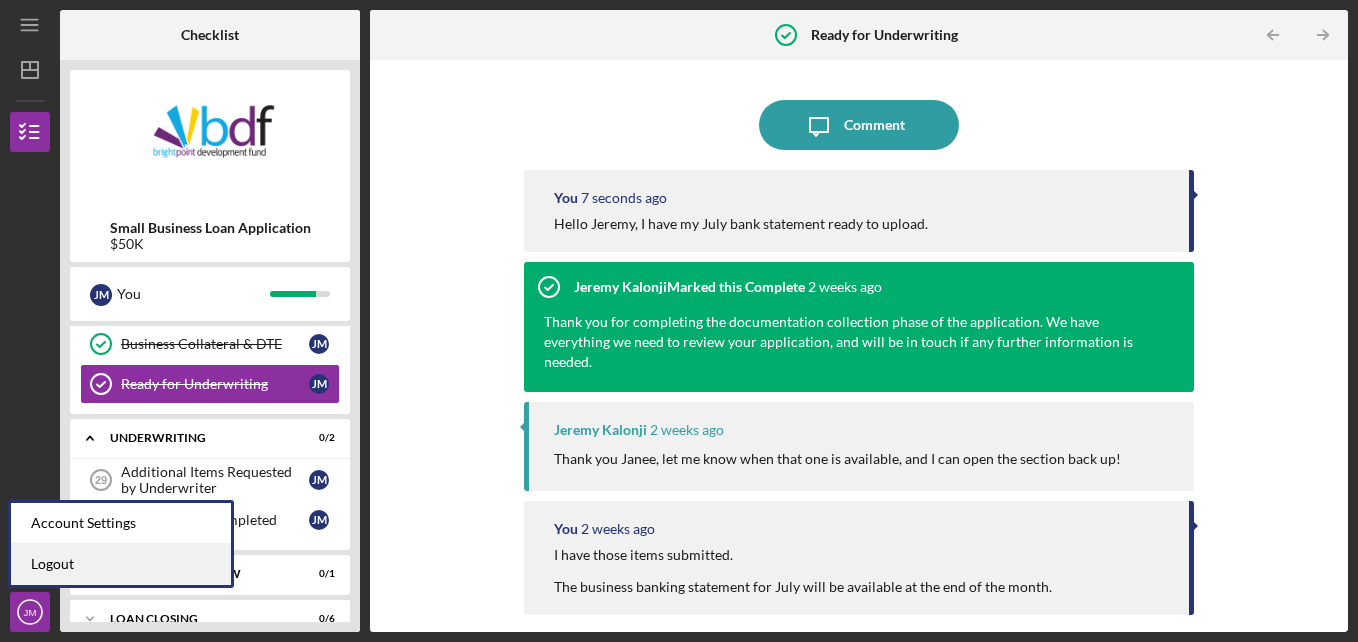 click on "Logout" at bounding box center [121, 564] 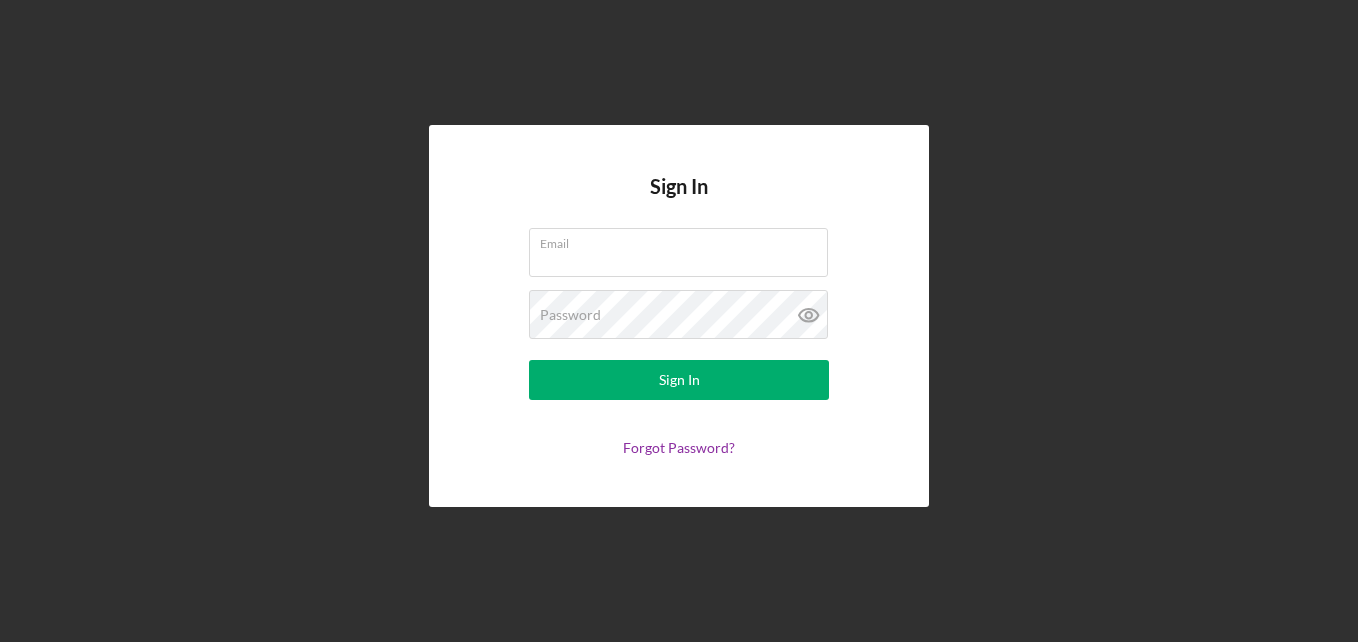 type on "admininfo@example.com" 